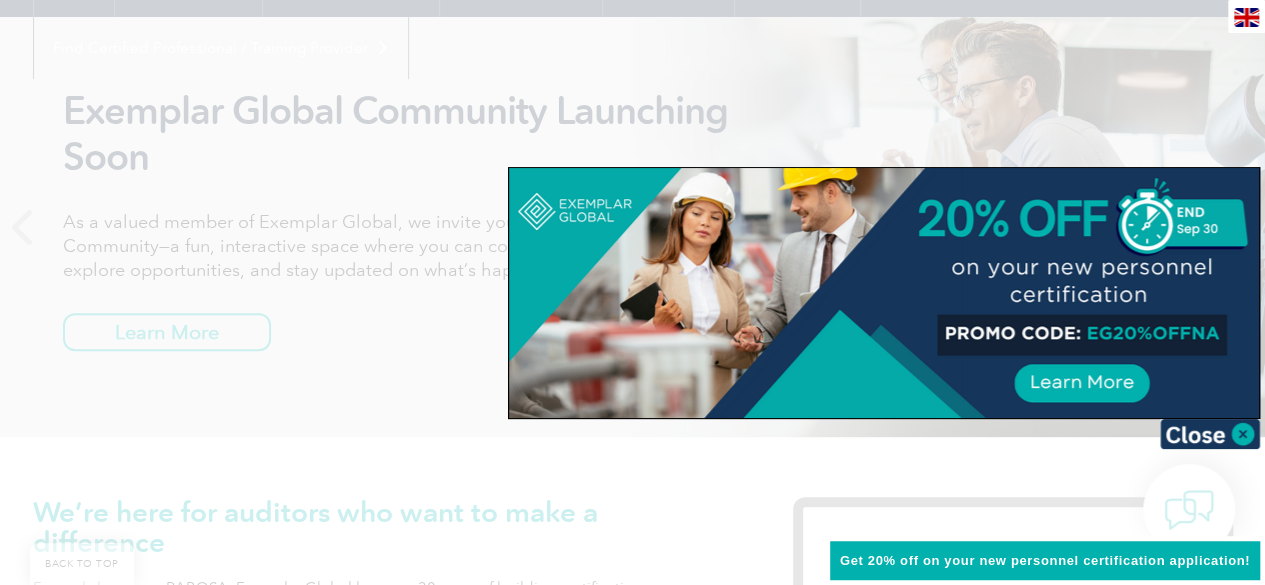 scroll, scrollTop: 259, scrollLeft: 0, axis: vertical 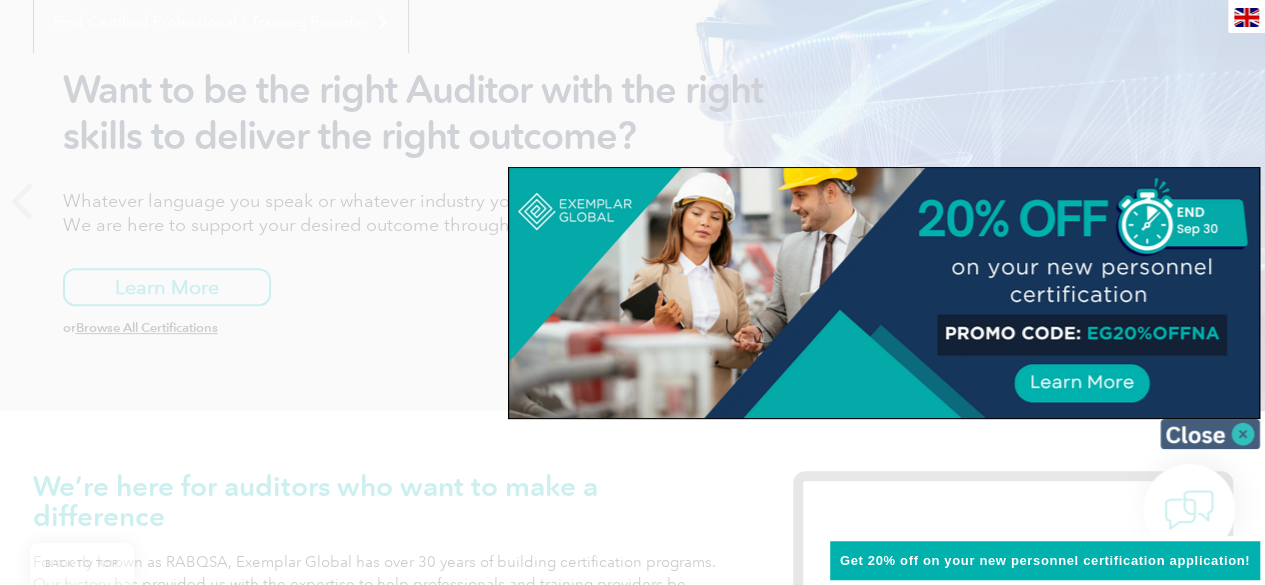 click at bounding box center [1210, 434] 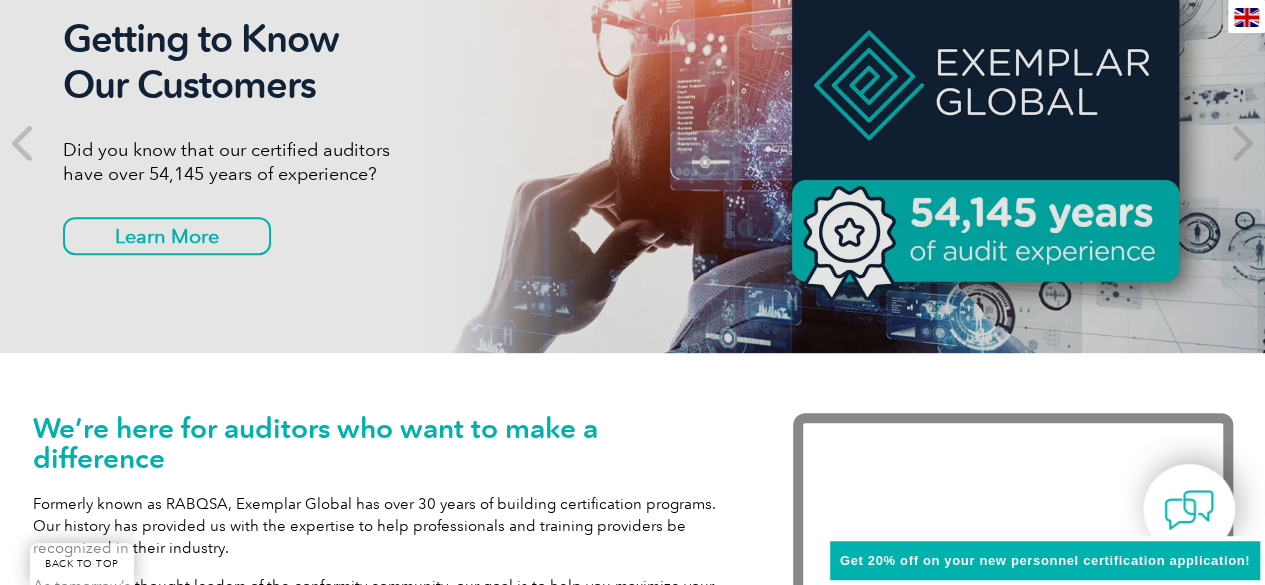 scroll, scrollTop: 0, scrollLeft: 0, axis: both 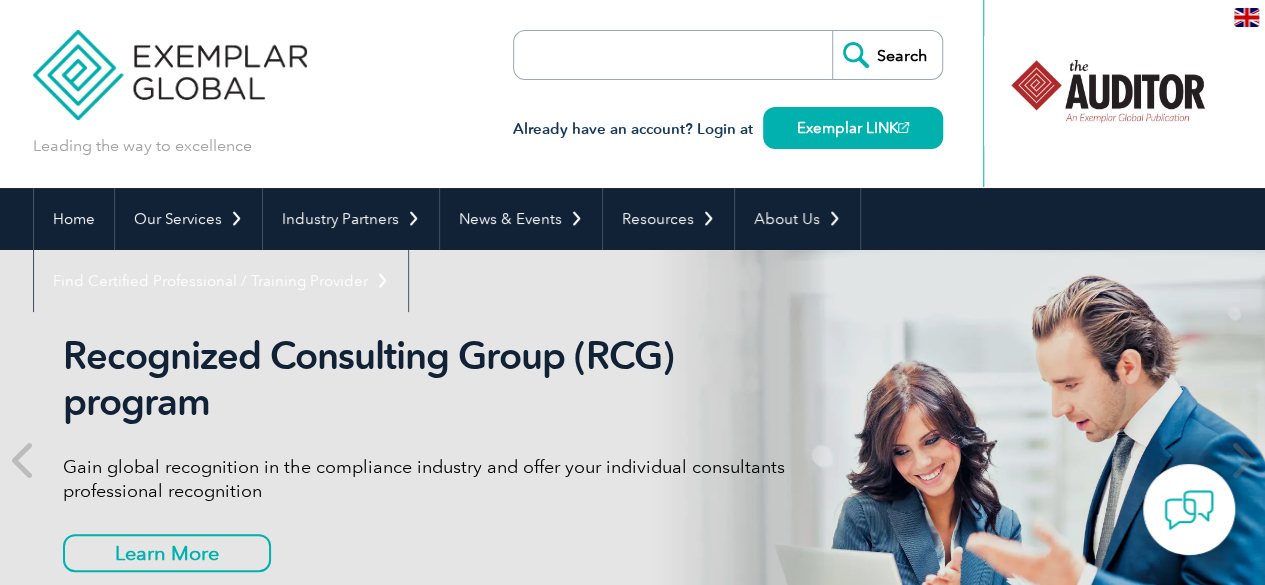 click on "Leading the way to excellence                                                                                                                 Search       Already have an account? Login at  Exemplar LINK        ▼" at bounding box center (633, 94) 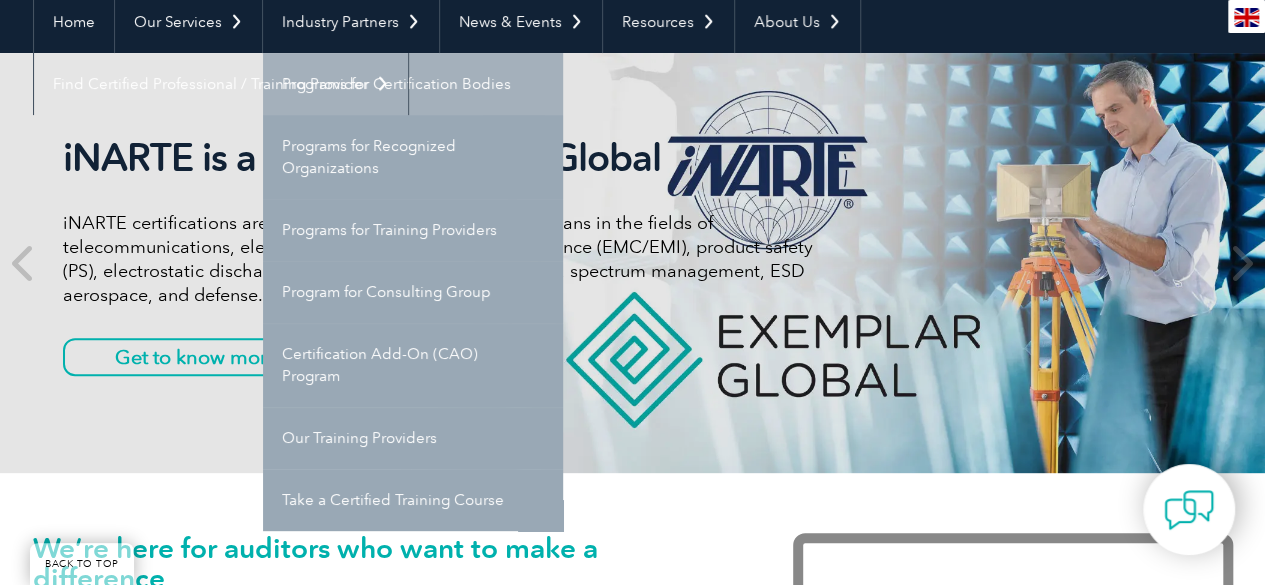 scroll, scrollTop: 188, scrollLeft: 0, axis: vertical 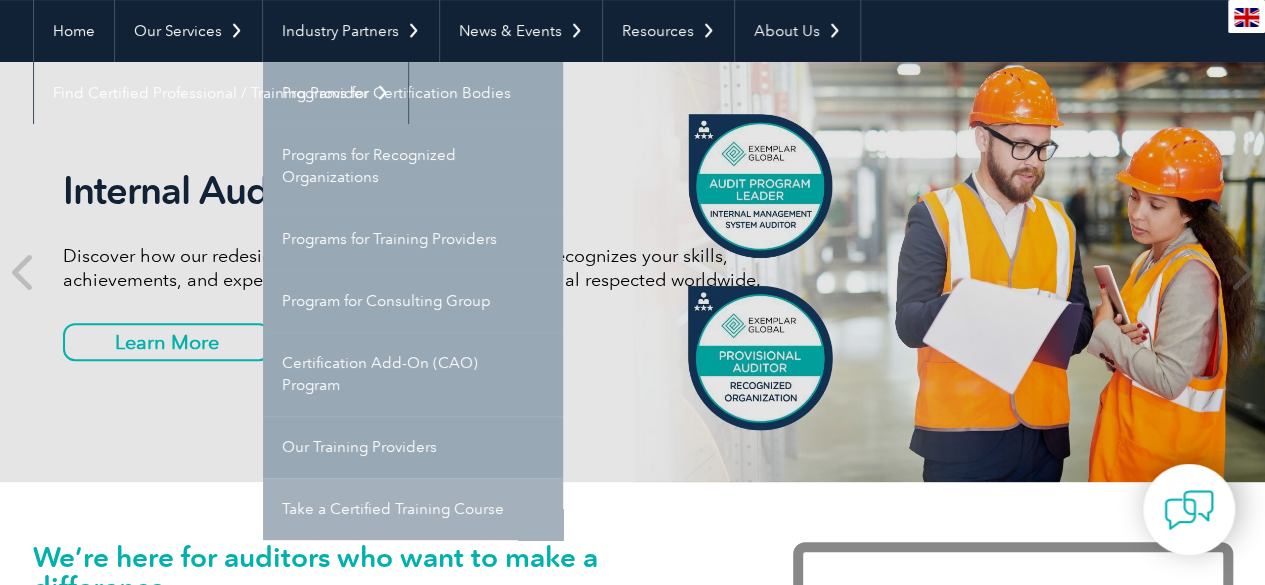click on "Take a Certified Training Course" at bounding box center (413, 509) 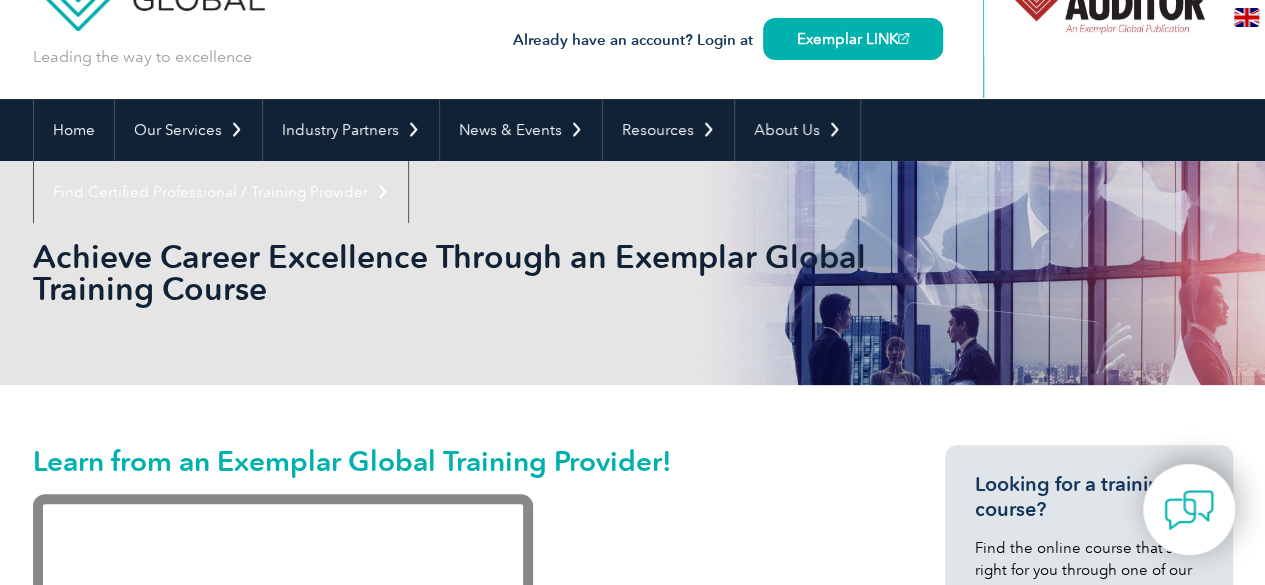 scroll, scrollTop: 0, scrollLeft: 0, axis: both 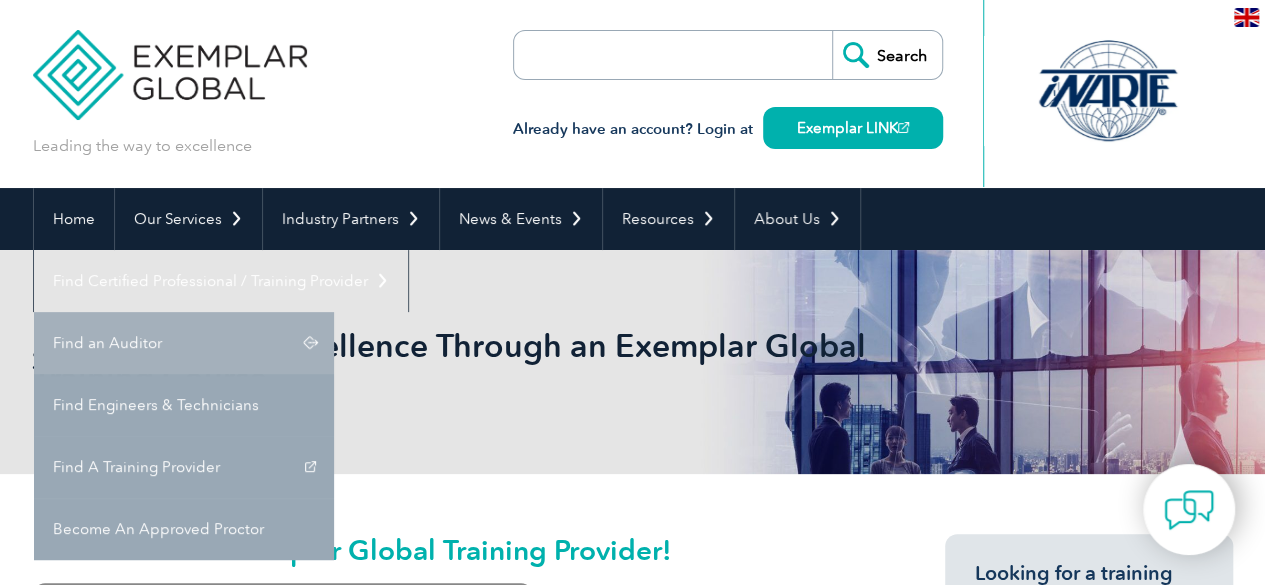 click on "Find an Auditor" at bounding box center (184, 343) 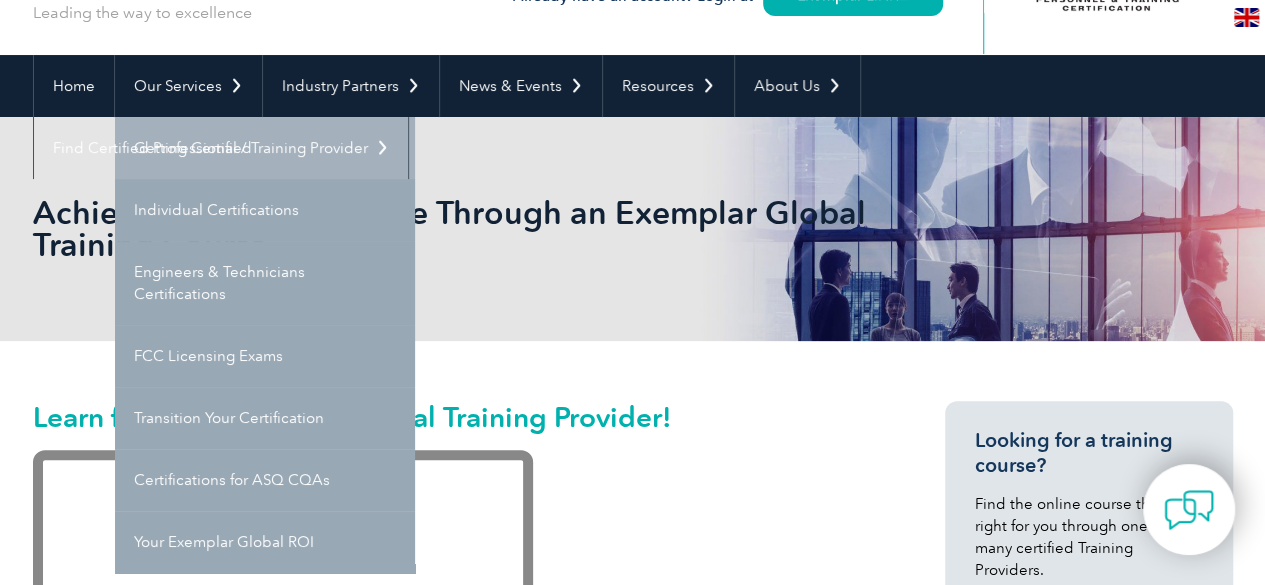 scroll, scrollTop: 132, scrollLeft: 0, axis: vertical 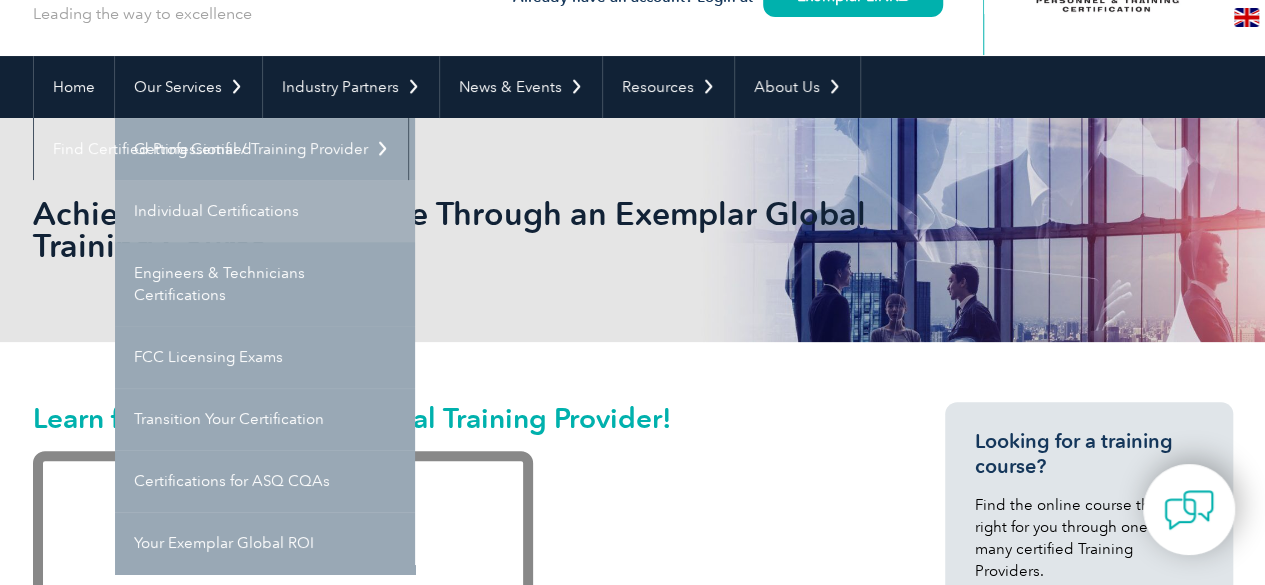 click on "Individual Certifications" at bounding box center (265, 211) 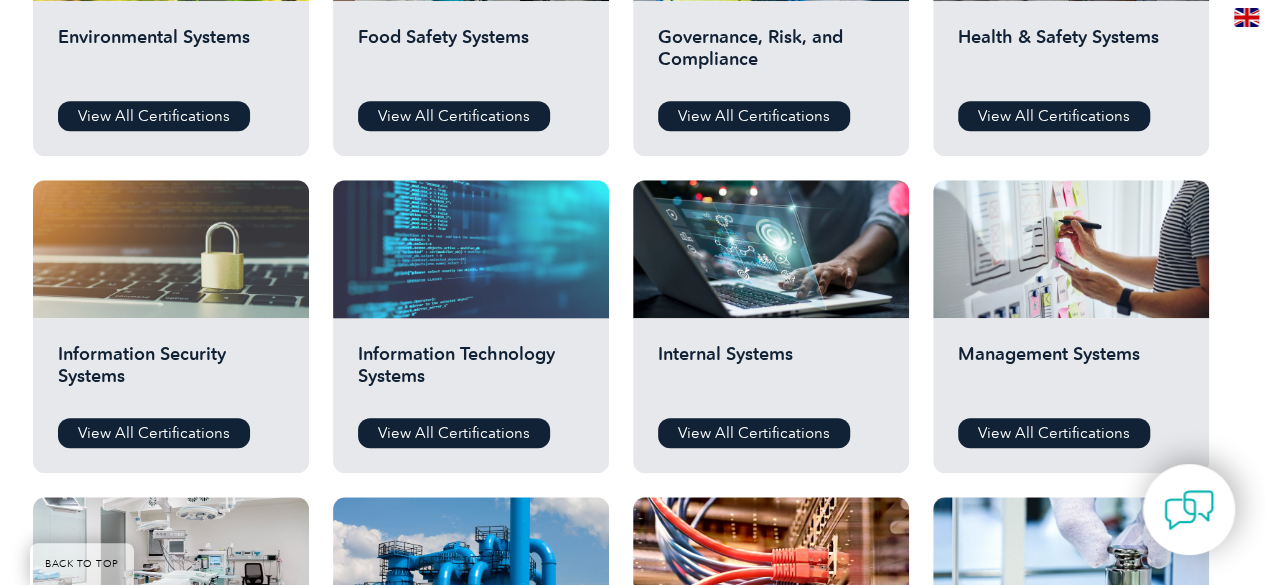 scroll, scrollTop: 896, scrollLeft: 0, axis: vertical 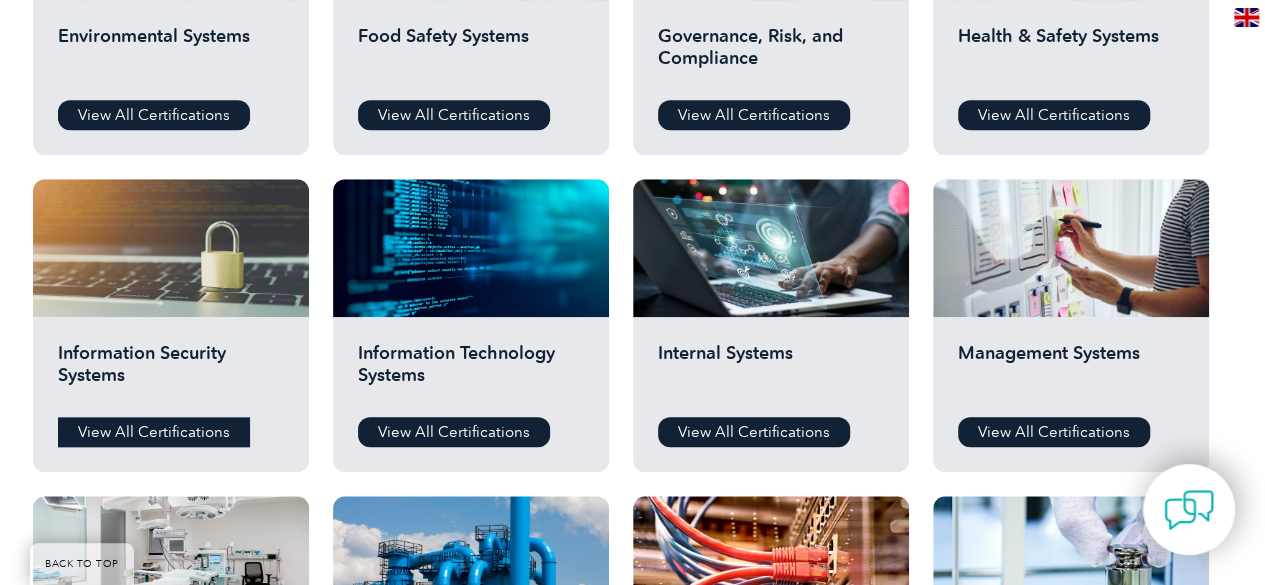 click on "View All Certifications" at bounding box center (154, 432) 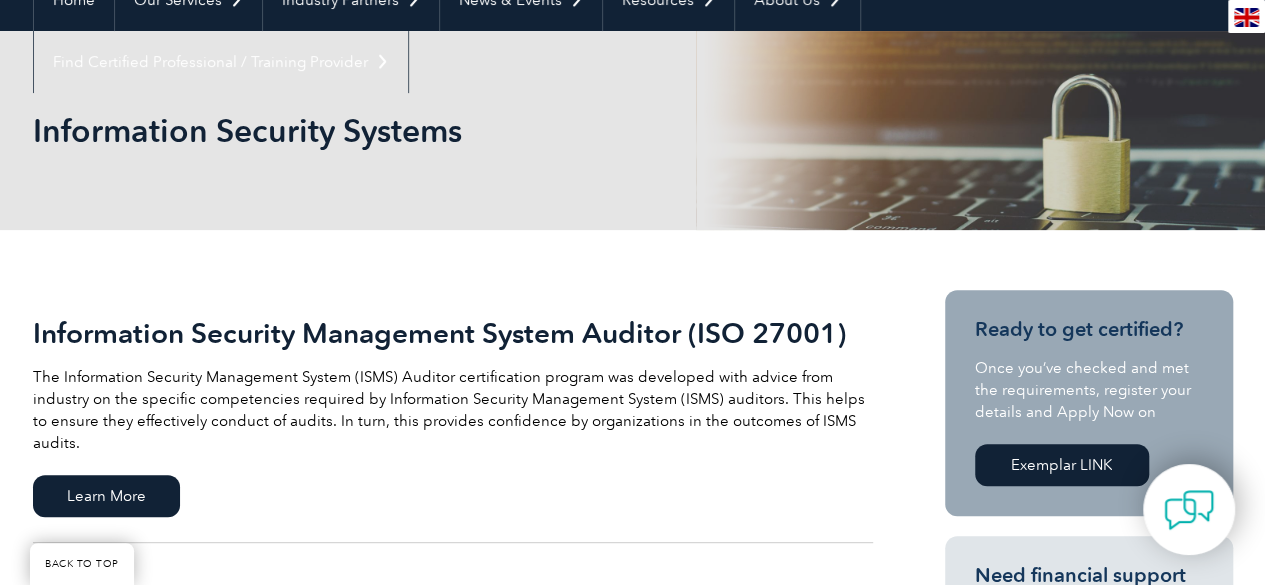 scroll, scrollTop: 258, scrollLeft: 0, axis: vertical 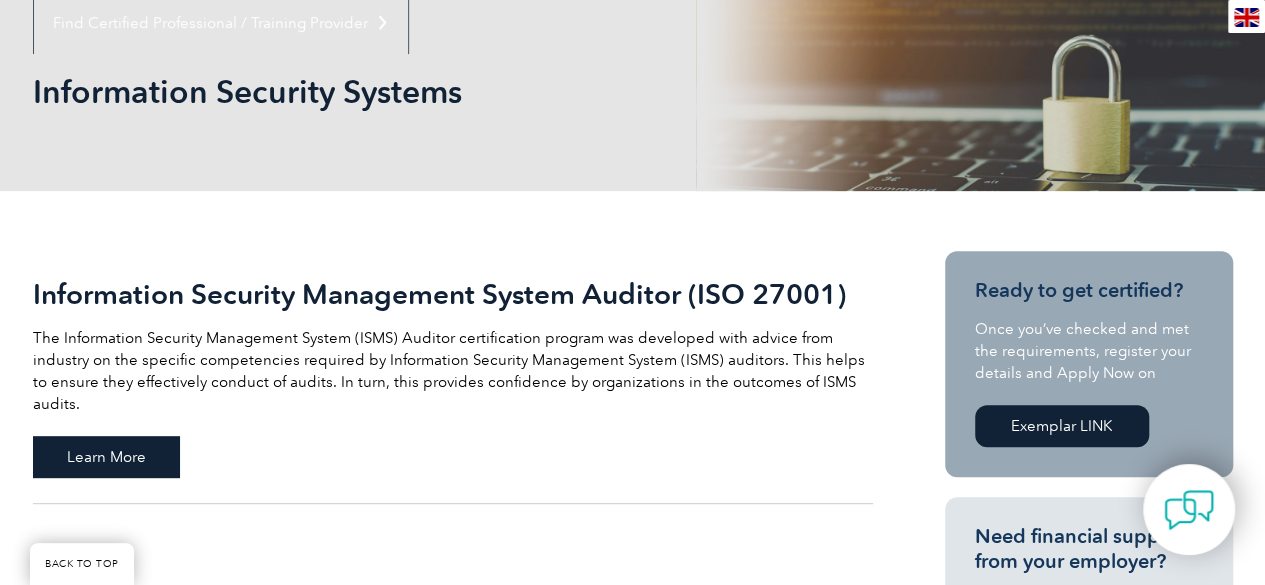 click on "Learn More" at bounding box center (106, 457) 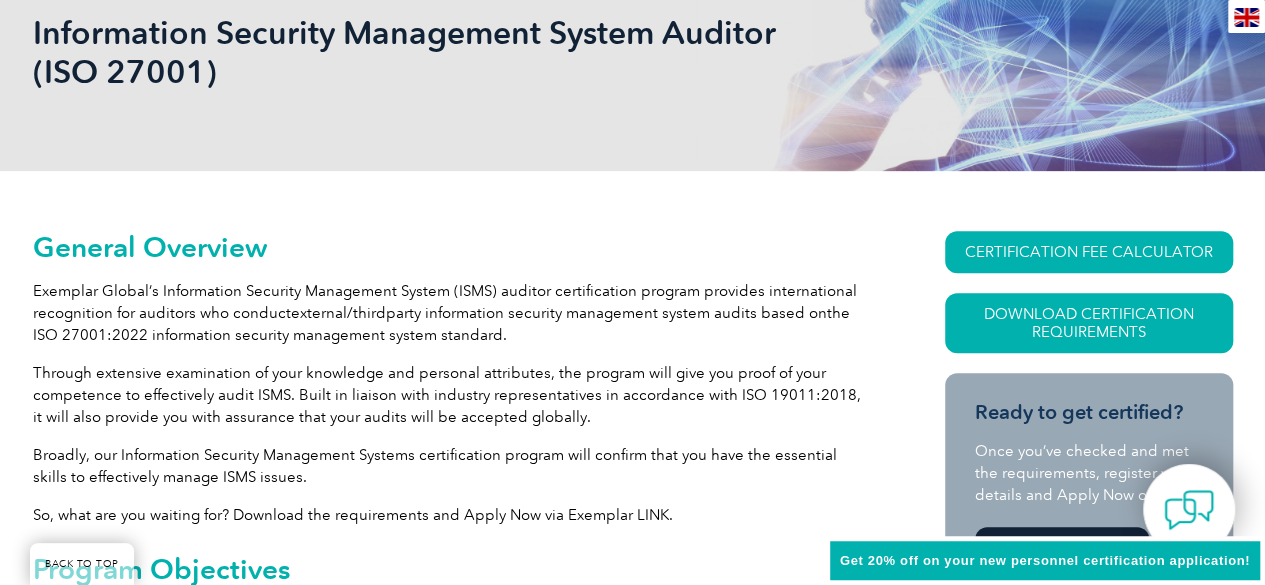 scroll, scrollTop: 325, scrollLeft: 0, axis: vertical 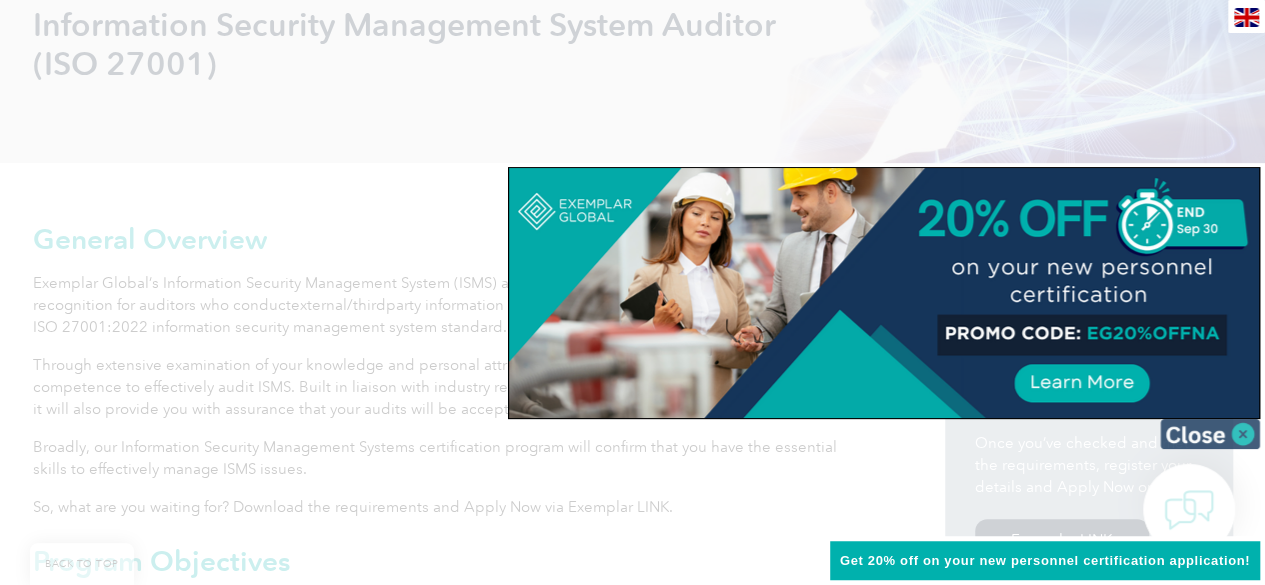 click at bounding box center [1210, 434] 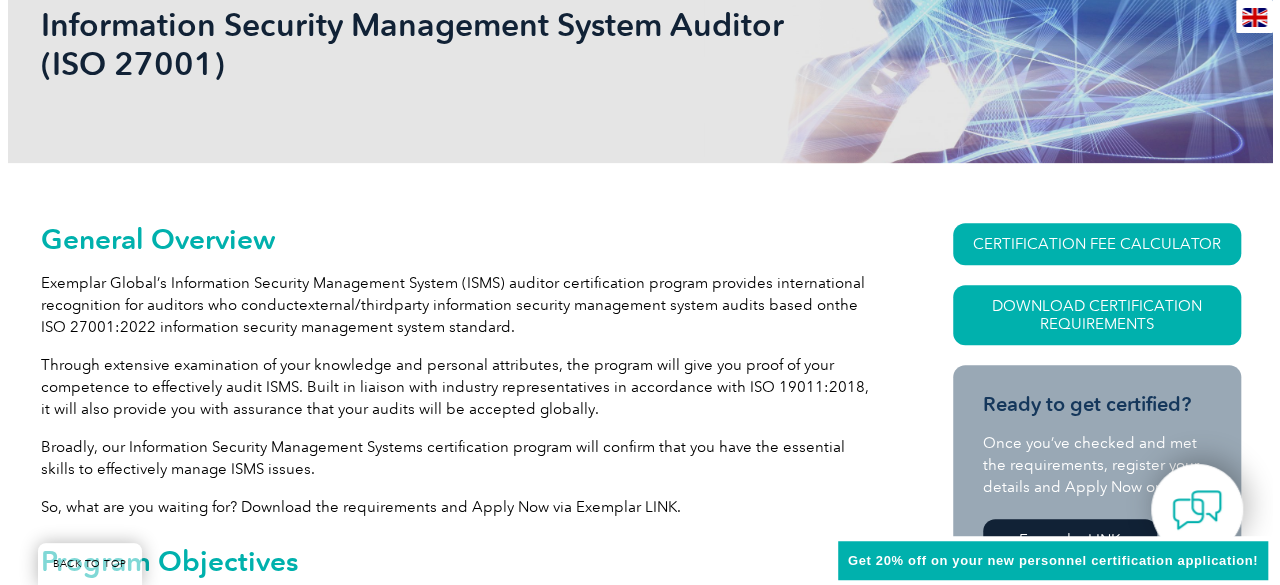 scroll, scrollTop: 351, scrollLeft: 0, axis: vertical 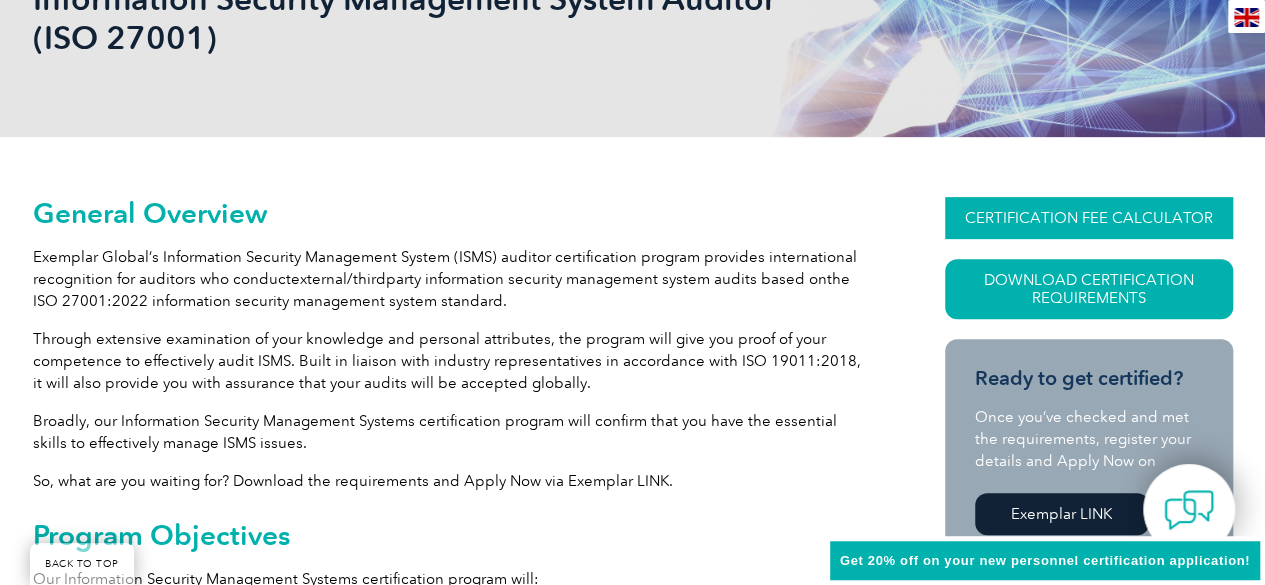 click on "CERTIFICATION FEE CALCULATOR" at bounding box center (1089, 218) 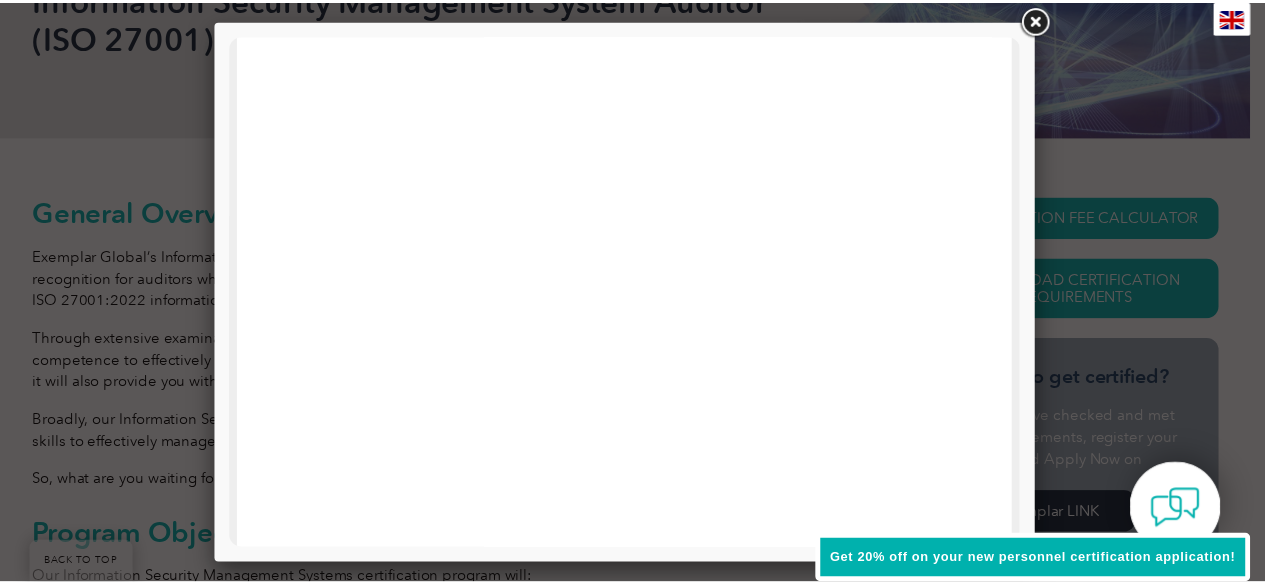 scroll, scrollTop: 0, scrollLeft: 0, axis: both 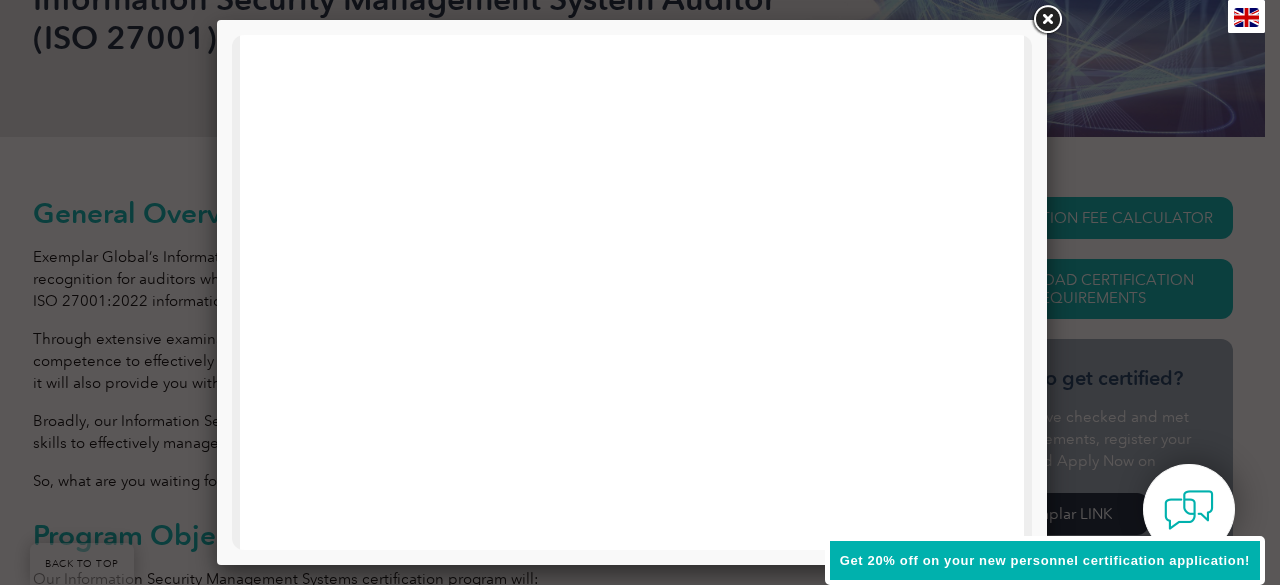 click at bounding box center (1047, 20) 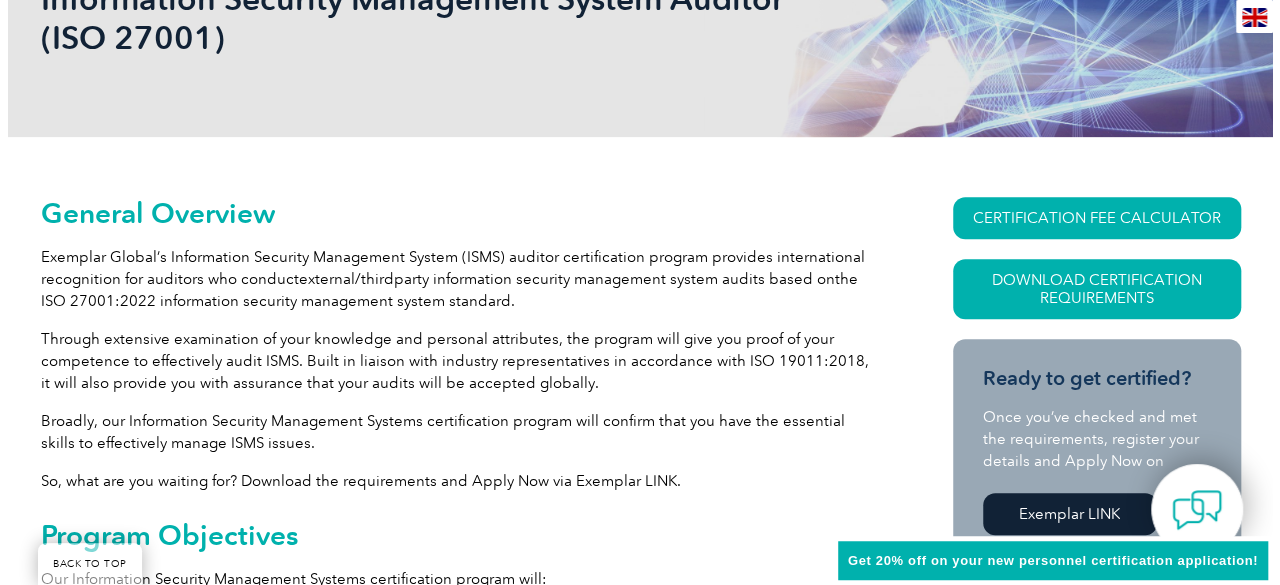 scroll, scrollTop: 361, scrollLeft: 0, axis: vertical 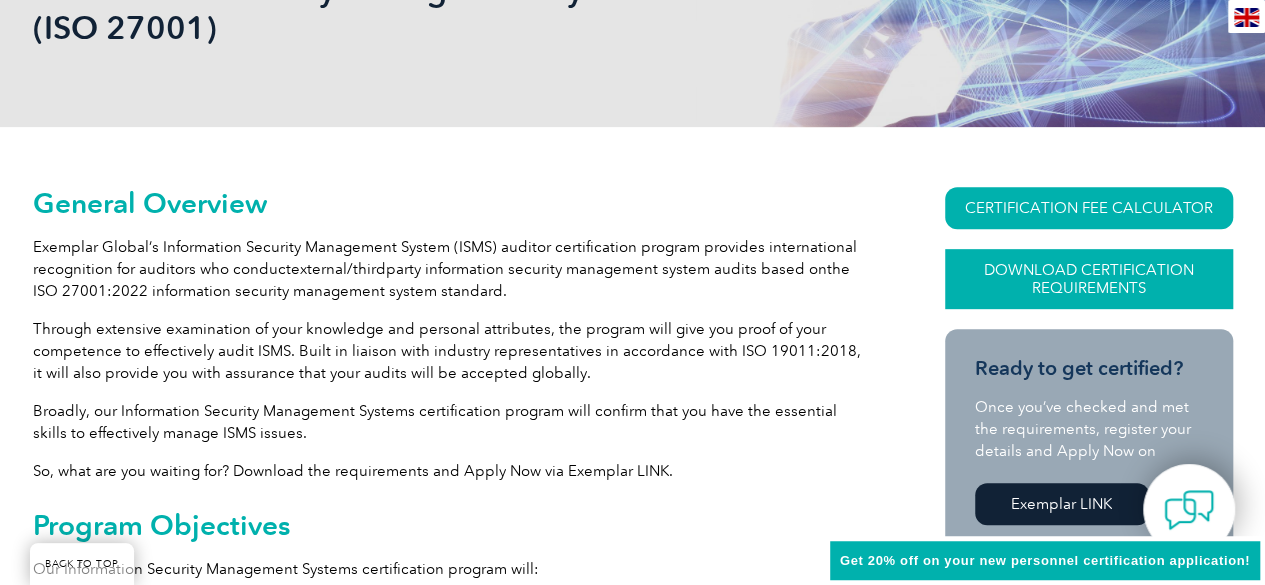 click on "Download Certification Requirements" at bounding box center [1089, 279] 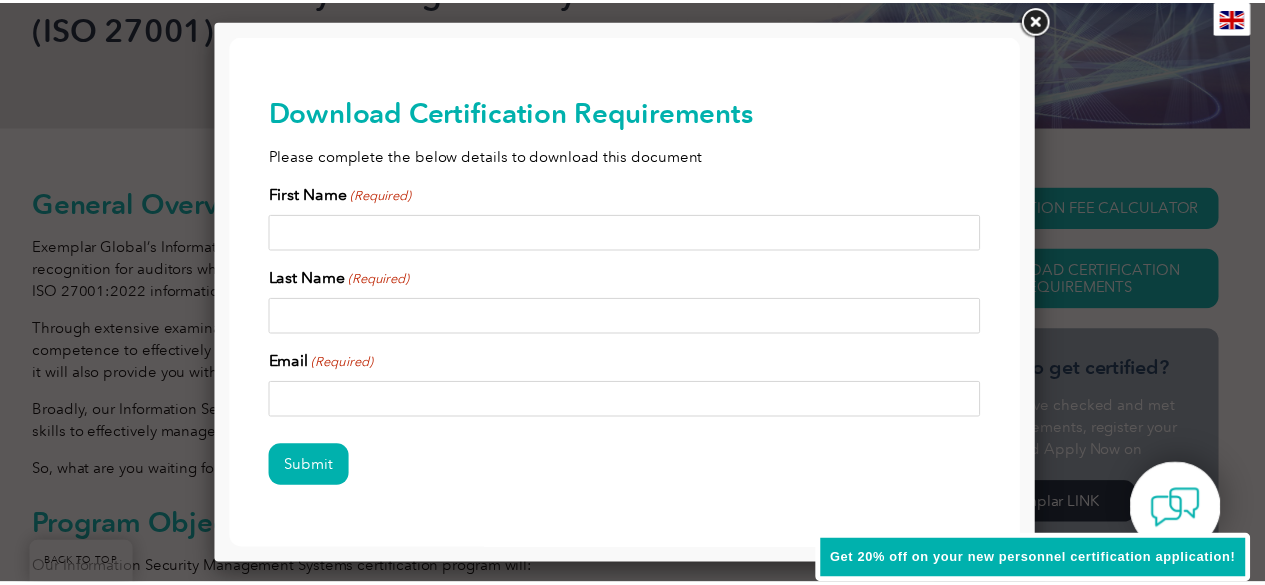 scroll, scrollTop: 58, scrollLeft: 0, axis: vertical 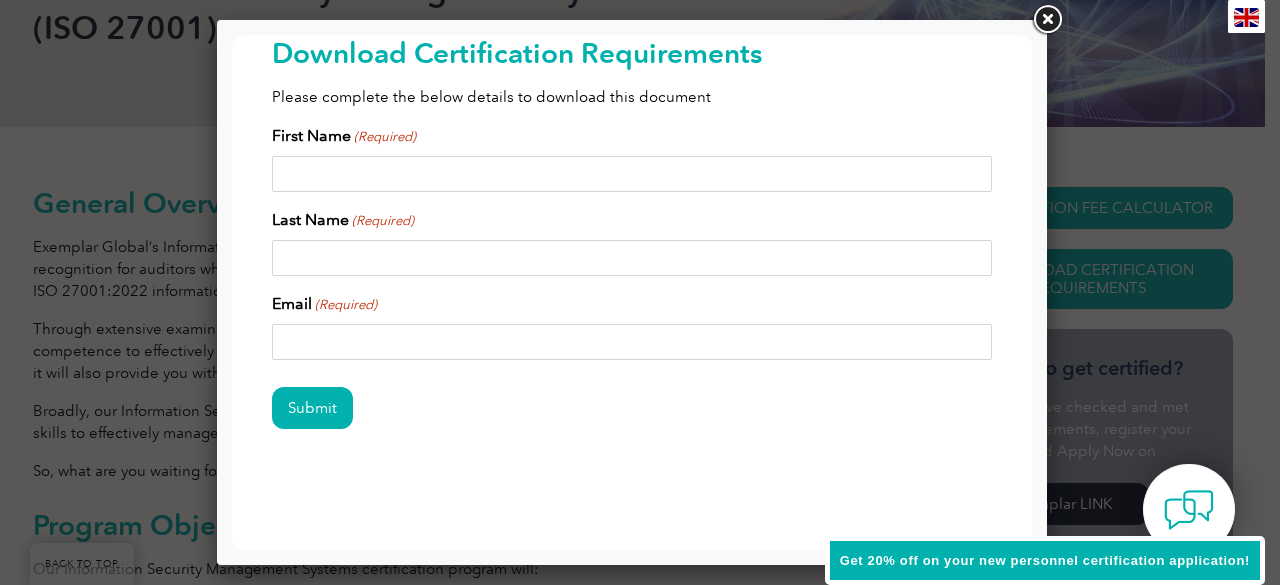 click at bounding box center [1047, 20] 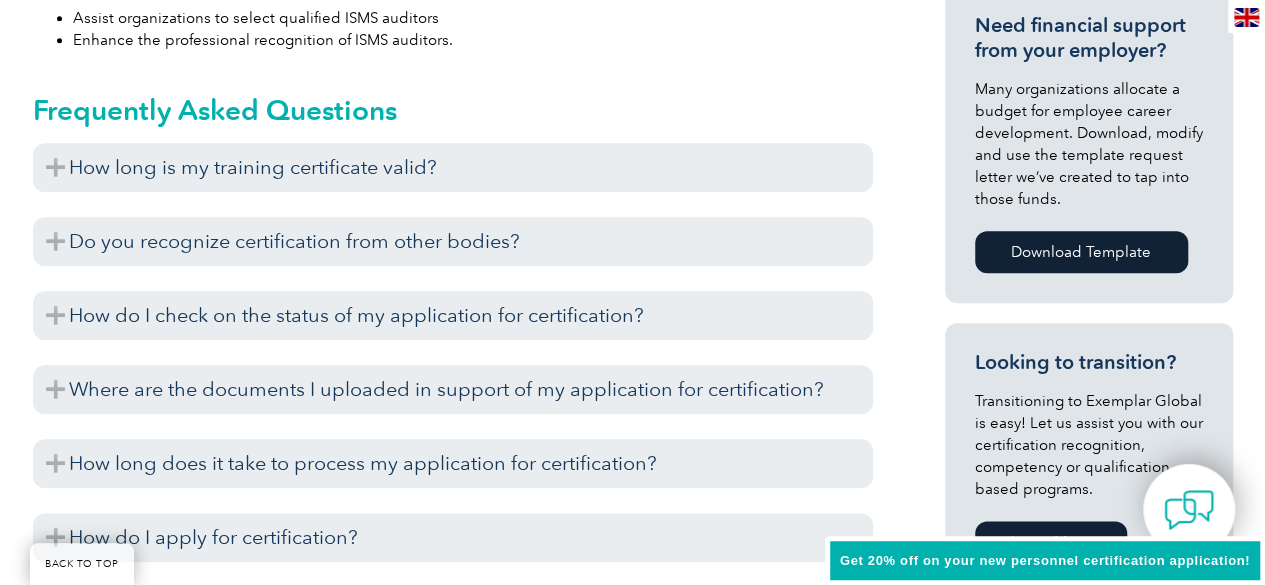 scroll, scrollTop: 951, scrollLeft: 0, axis: vertical 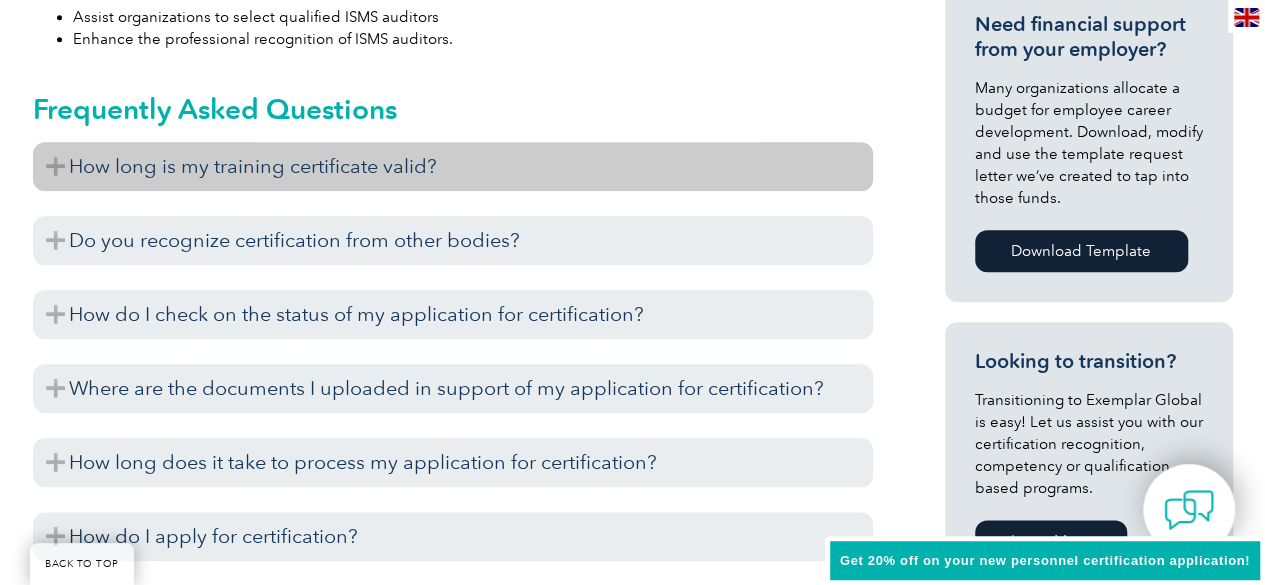 click on "How long is my training certificate valid?" at bounding box center (453, 166) 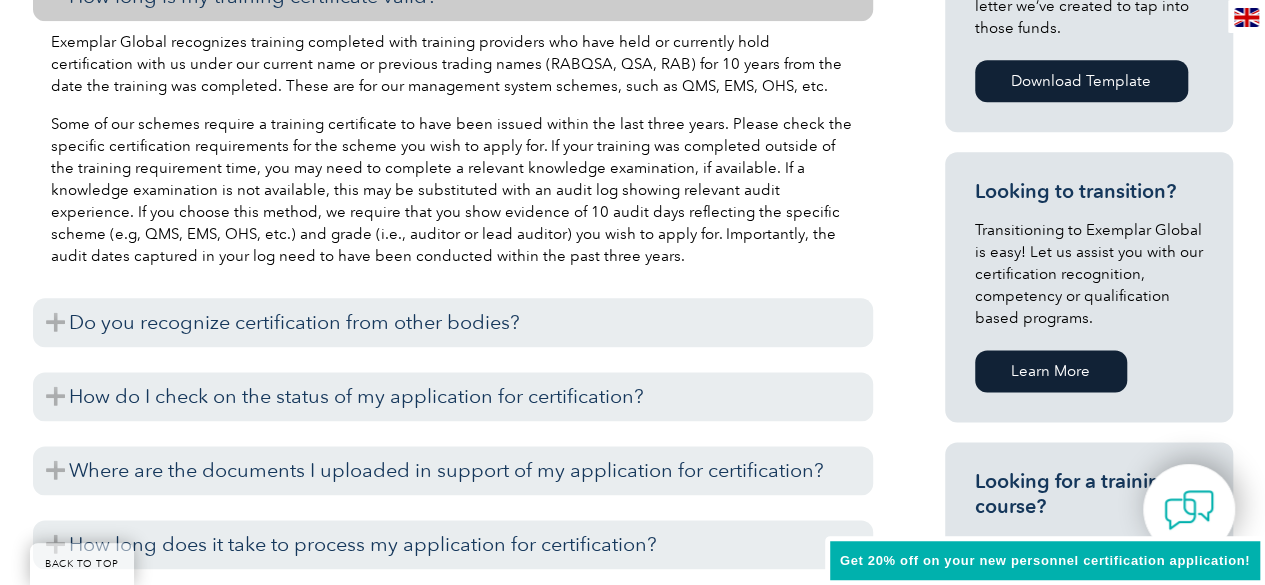 scroll, scrollTop: 1123, scrollLeft: 0, axis: vertical 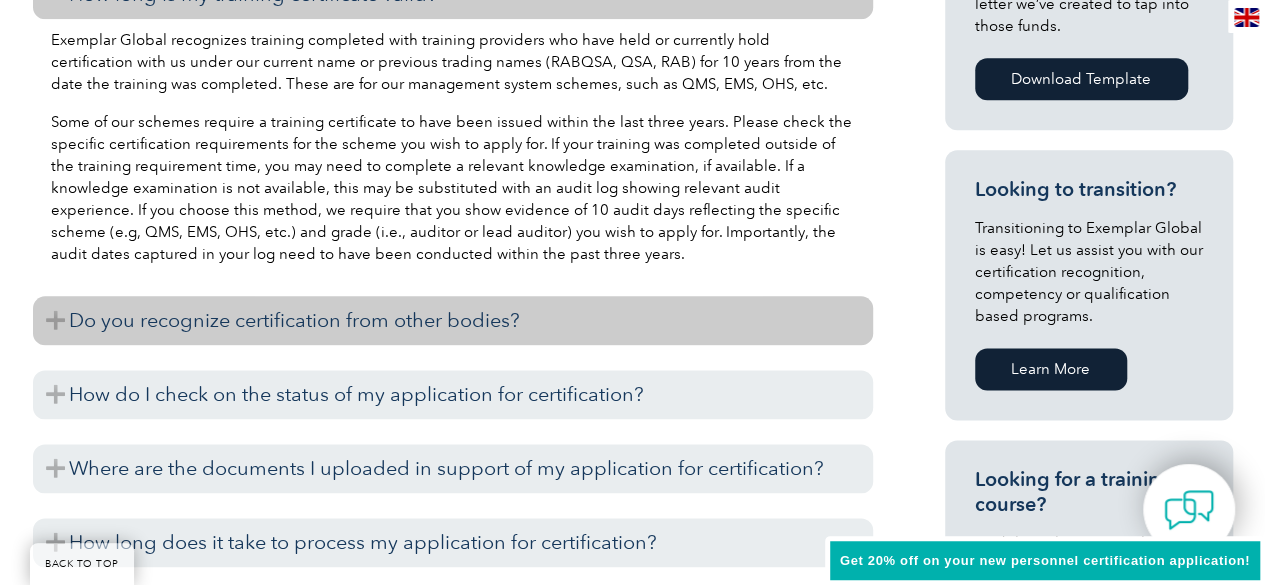 click on "Do you recognize certification from other bodies?" at bounding box center (453, 320) 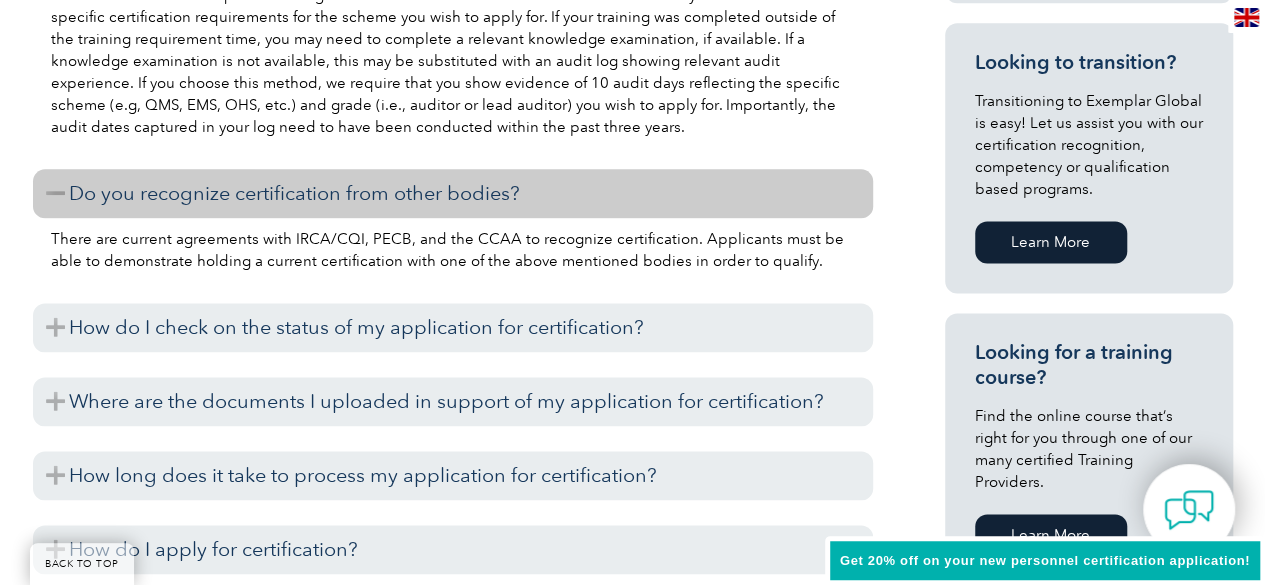 scroll, scrollTop: 1258, scrollLeft: 0, axis: vertical 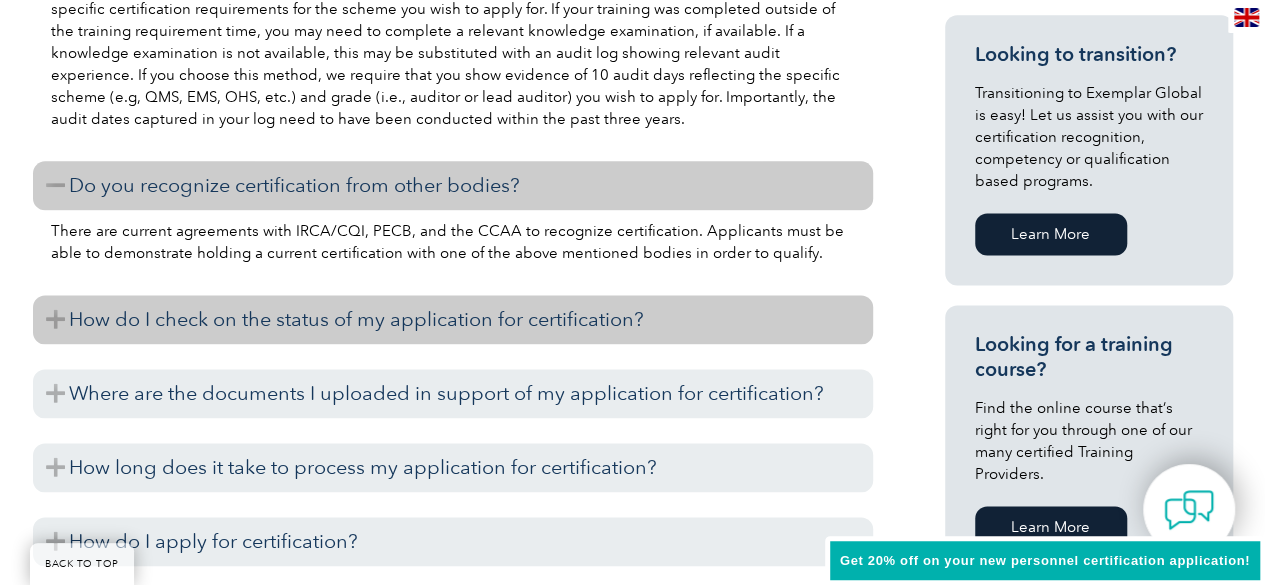 click on "How do I check on the status of my application for certification?" at bounding box center [453, 319] 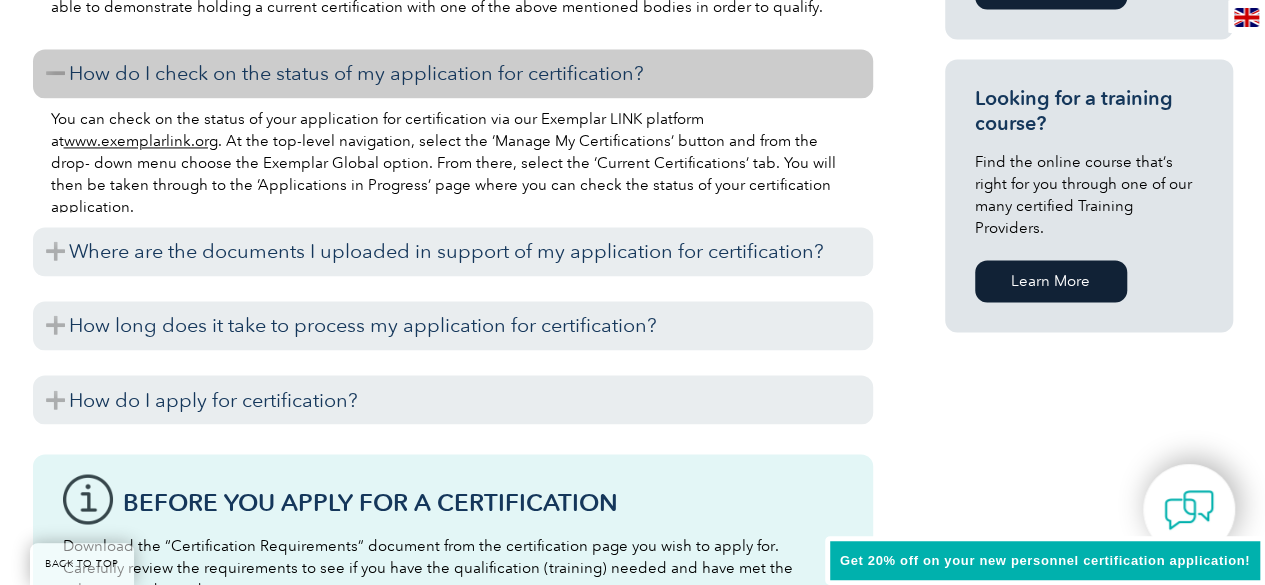 scroll, scrollTop: 1533, scrollLeft: 0, axis: vertical 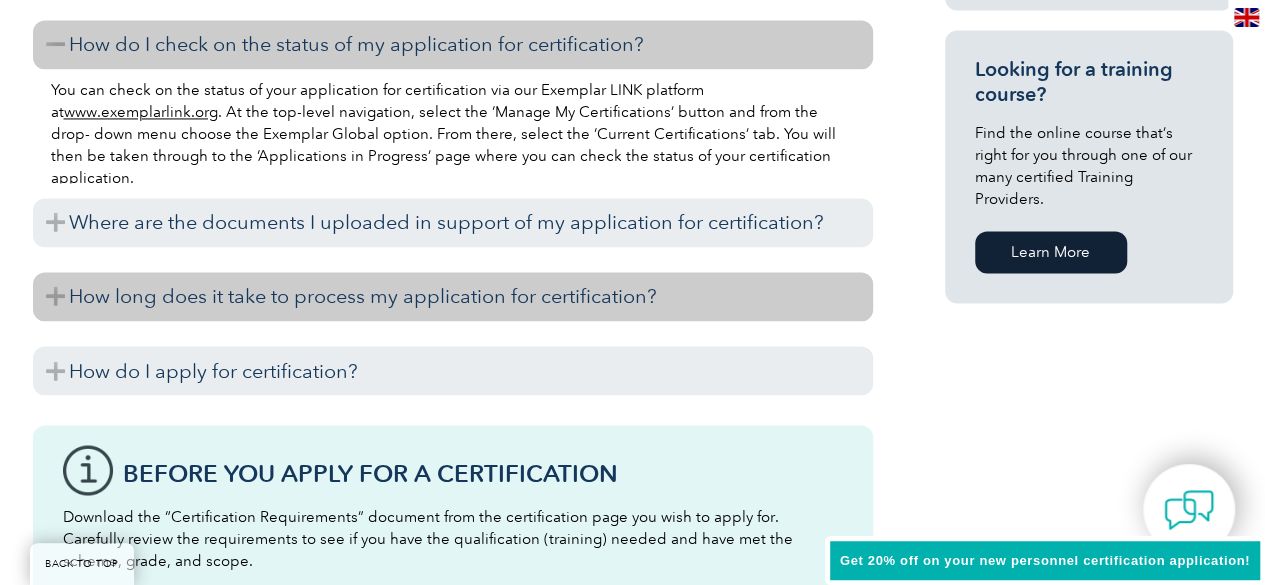 click on "How long does it take to process my application for certification?" at bounding box center [453, 296] 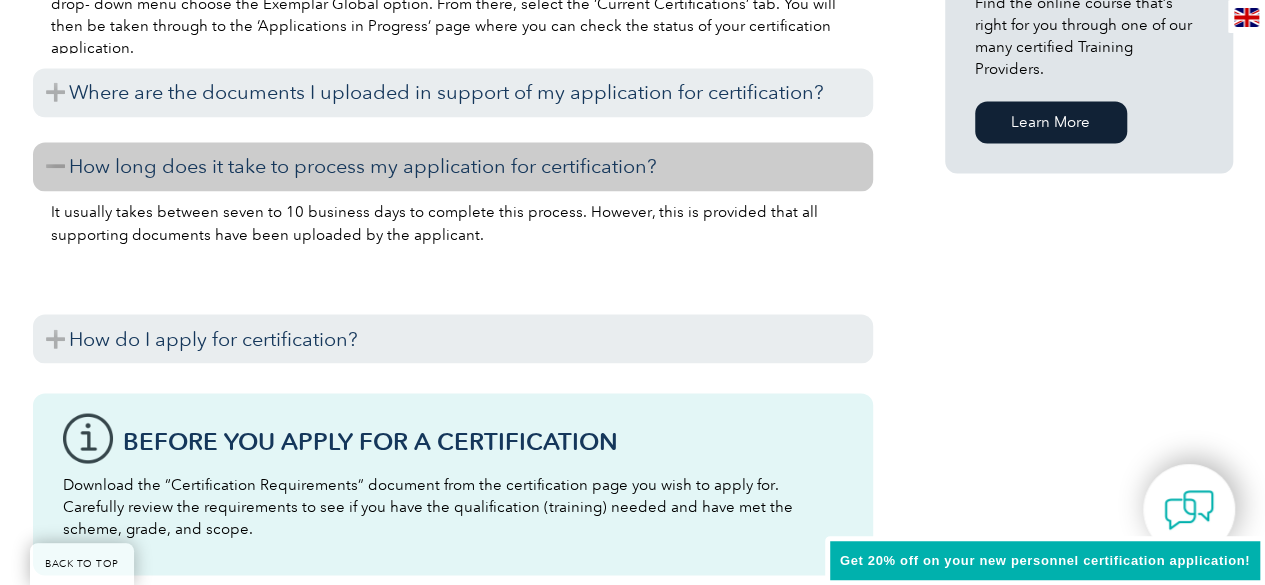 scroll, scrollTop: 1664, scrollLeft: 0, axis: vertical 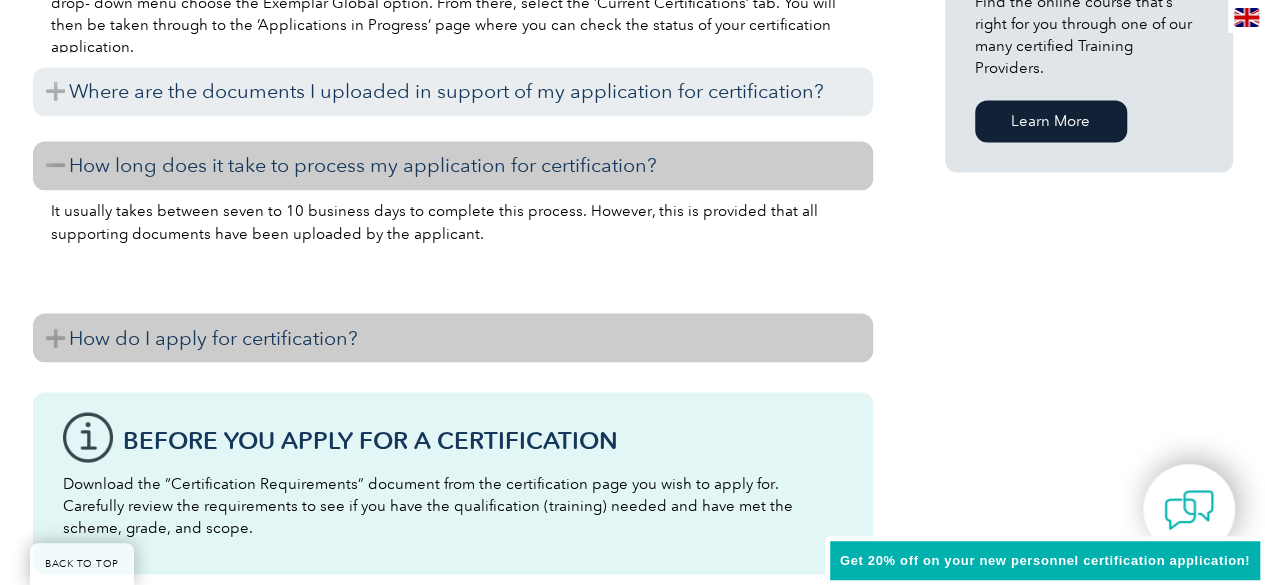 click on "How do I apply for certification?" at bounding box center (453, 337) 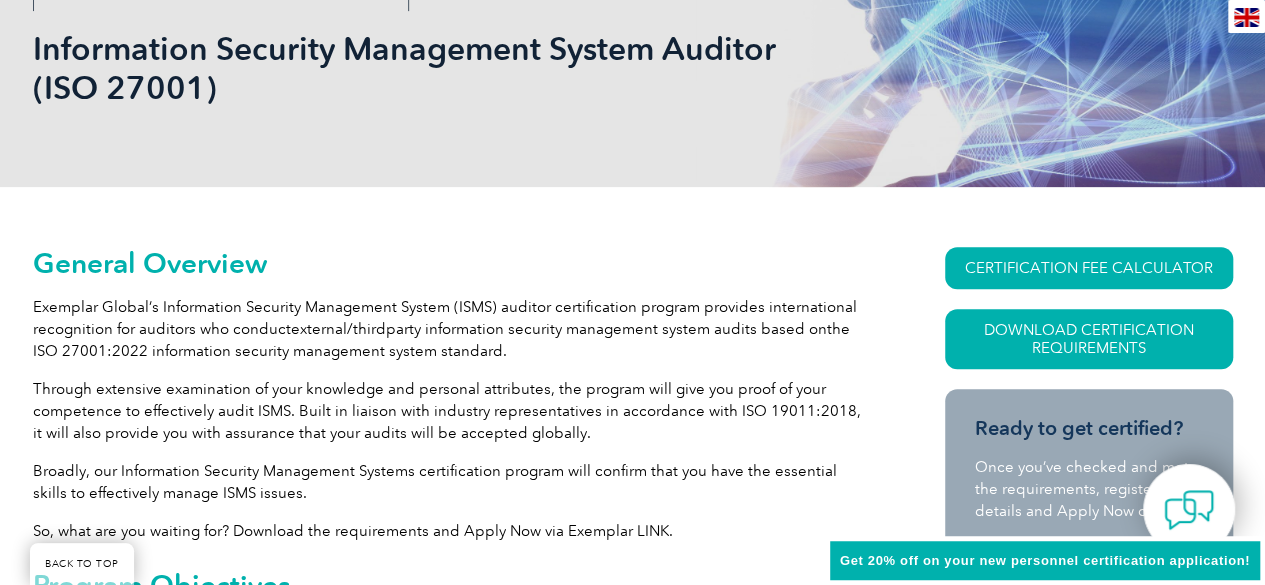 scroll, scrollTop: 0, scrollLeft: 0, axis: both 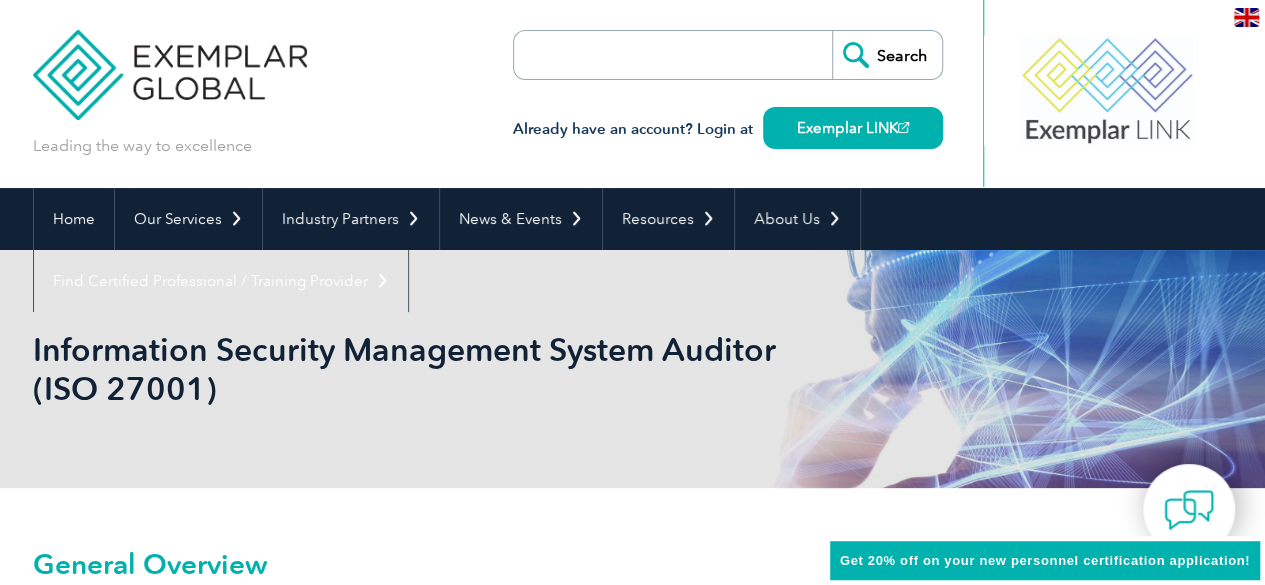 click on "Information Security Management System Auditor (ISO 27001)" at bounding box center (417, 369) 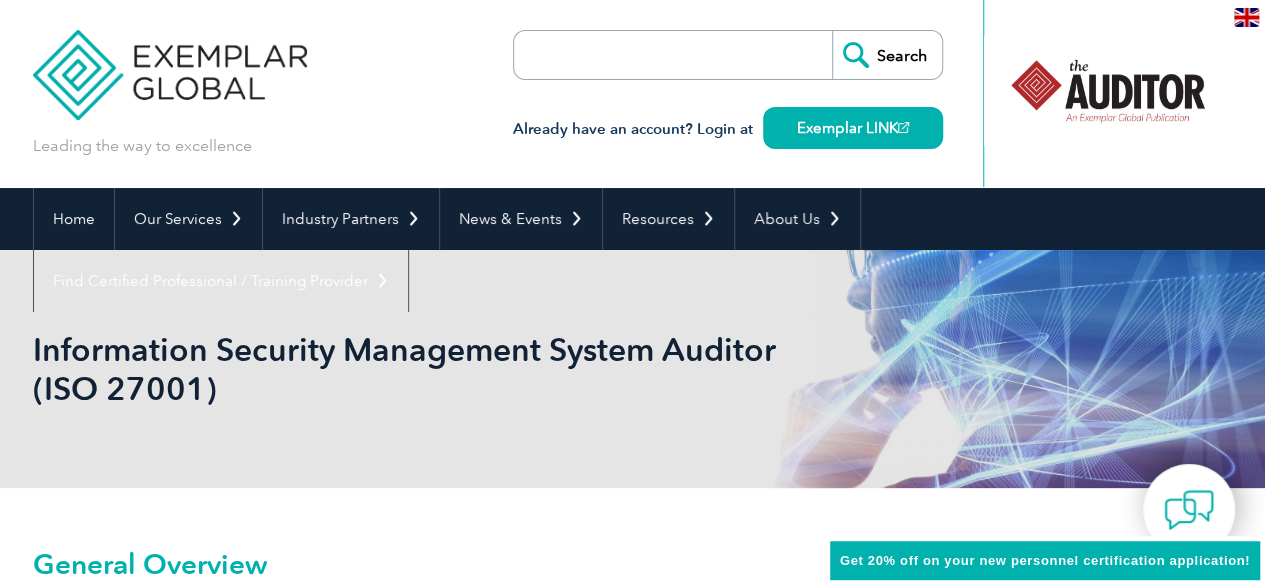 click on "Information Security Management System Auditor (ISO 27001)" at bounding box center (417, 369) 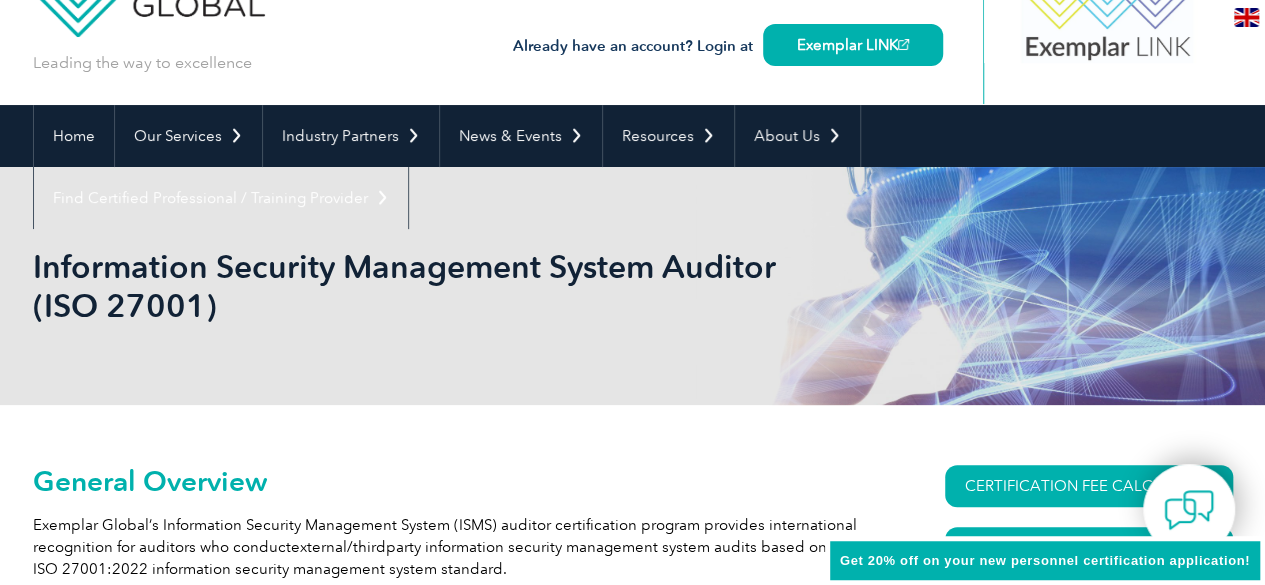 scroll, scrollTop: 0, scrollLeft: 0, axis: both 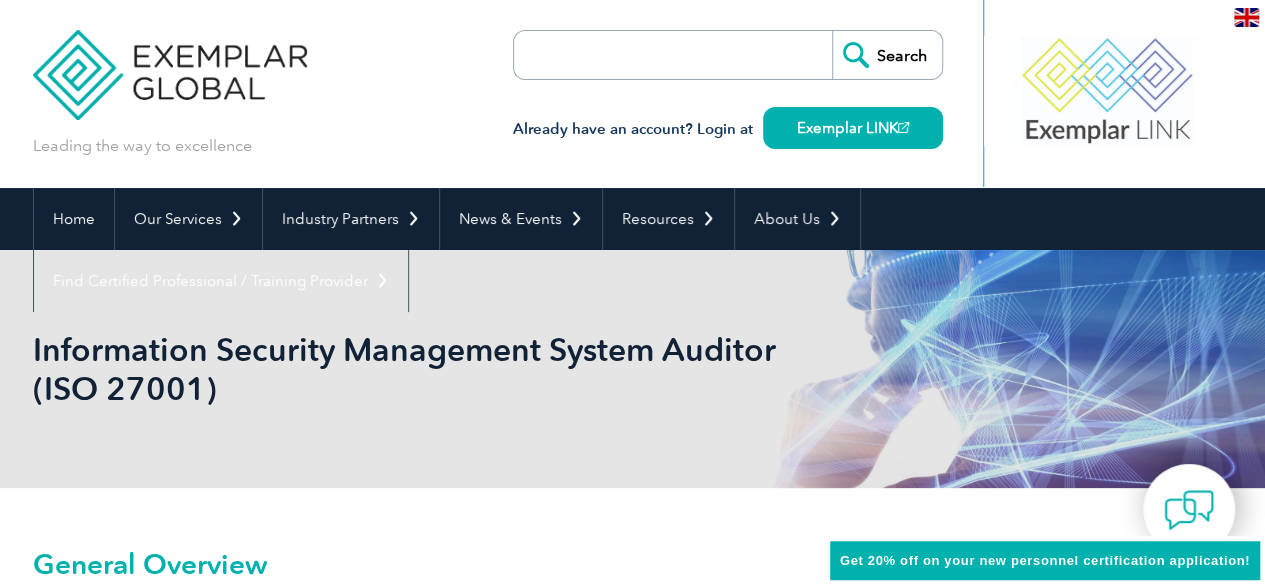 click on "Leading the way to excellence                                                                                                                 Search       Already have an account? Login at  Exemplar LINK        ▼" at bounding box center (633, 94) 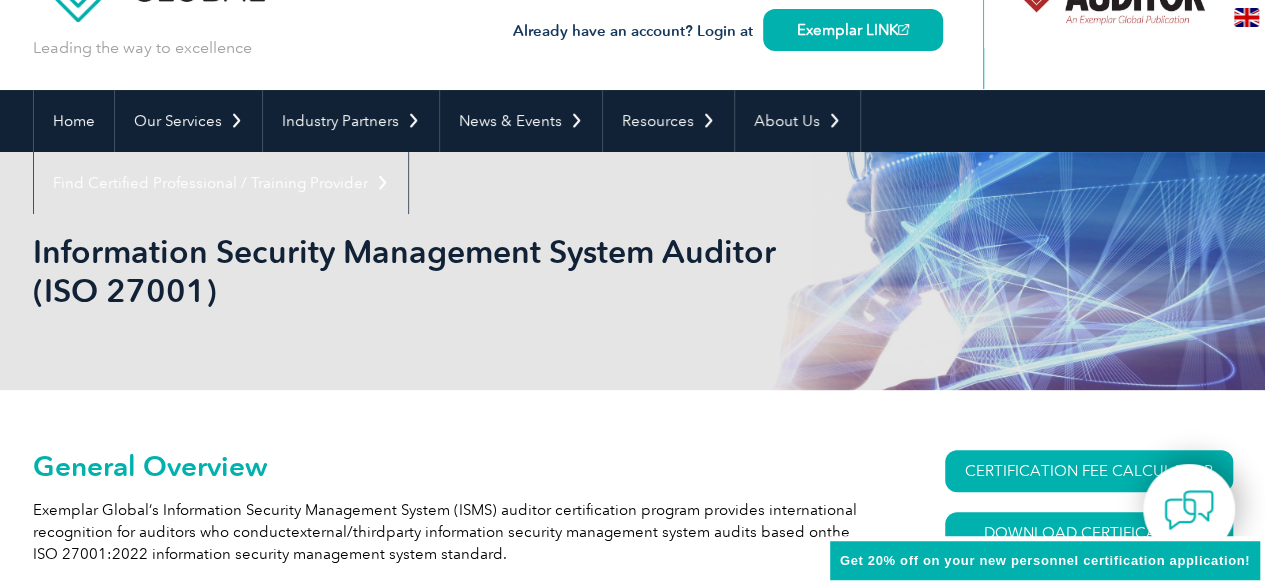 scroll, scrollTop: 0, scrollLeft: 0, axis: both 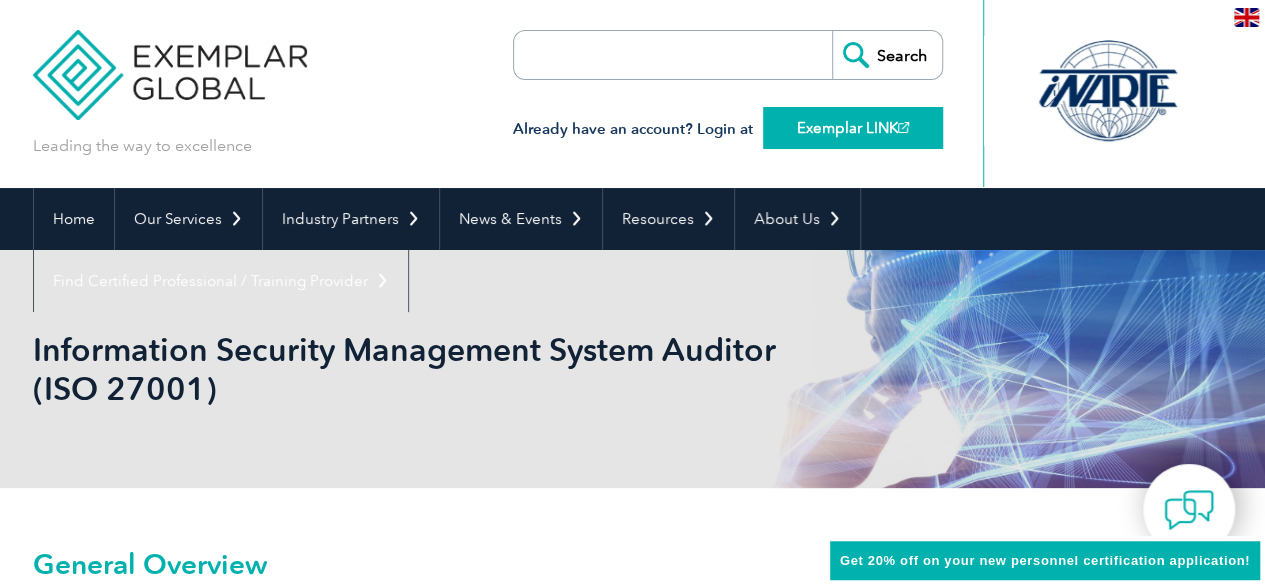 click on "Exemplar LINK" at bounding box center (853, 128) 